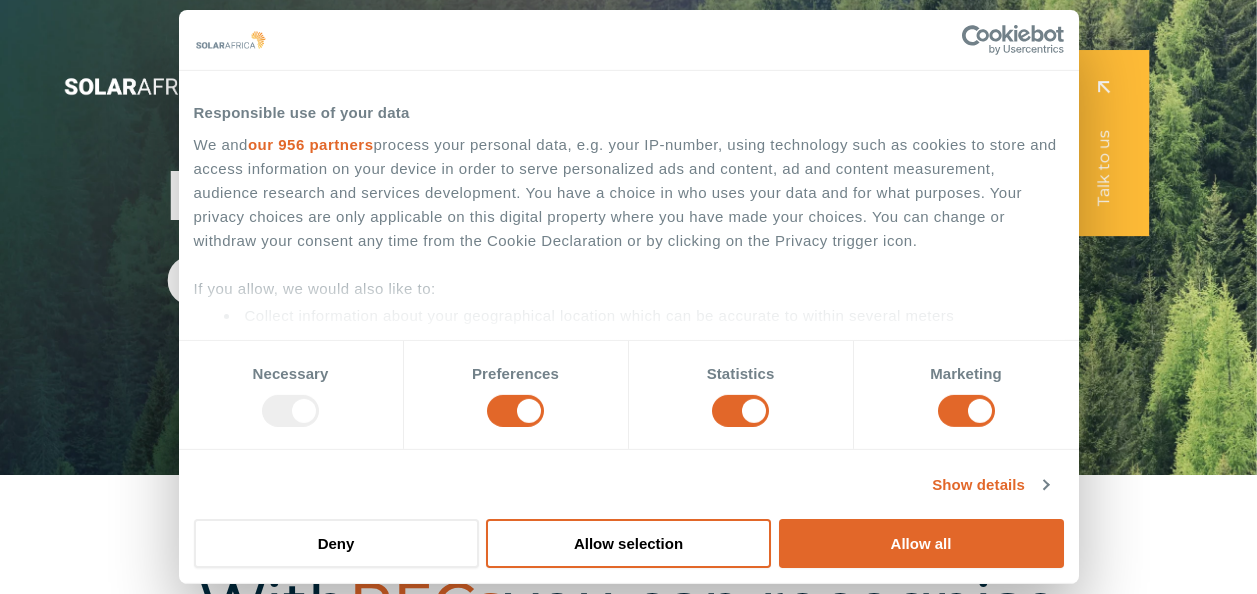 scroll, scrollTop: 0, scrollLeft: 0, axis: both 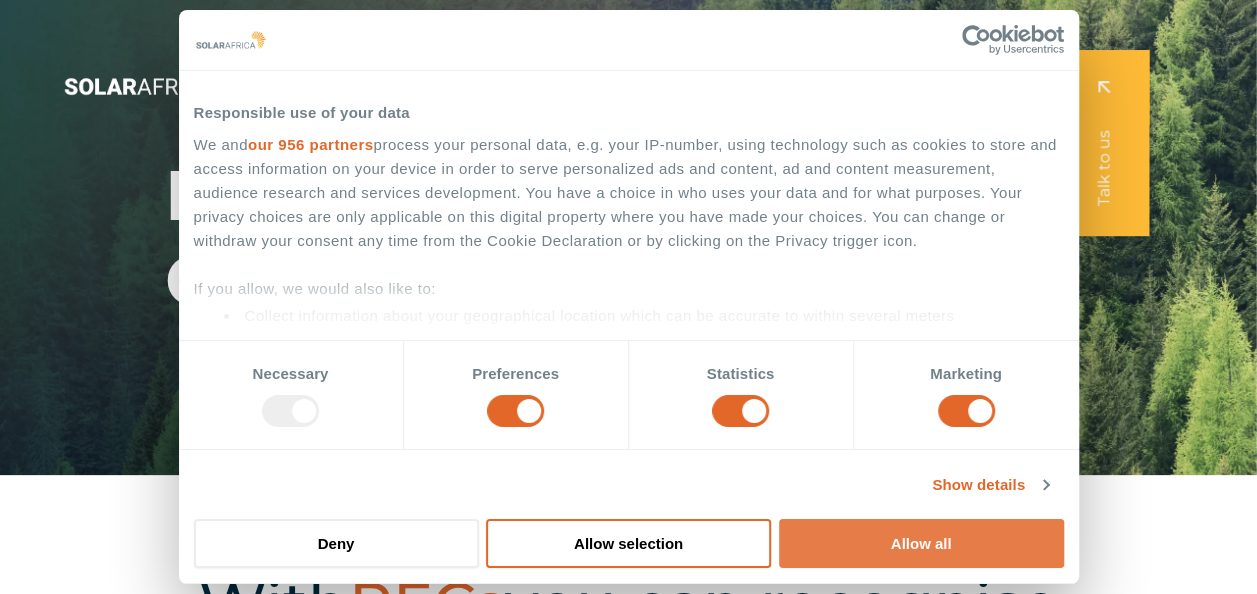 click on "Allow all" at bounding box center [921, 543] 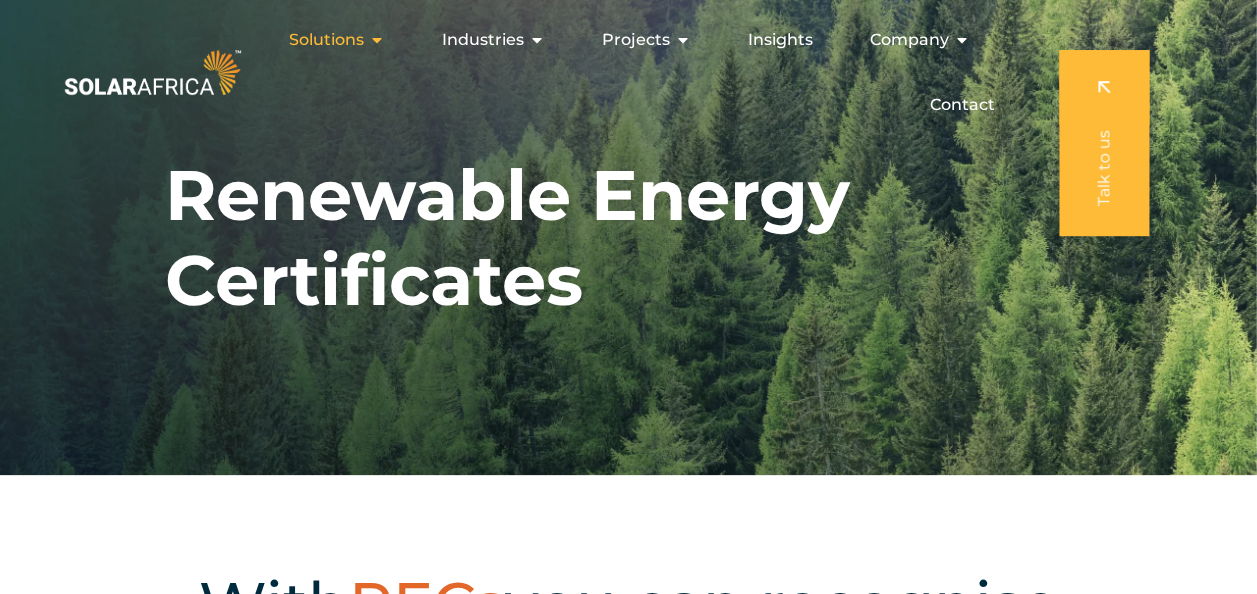 click on "Solutions" at bounding box center (326, 40) 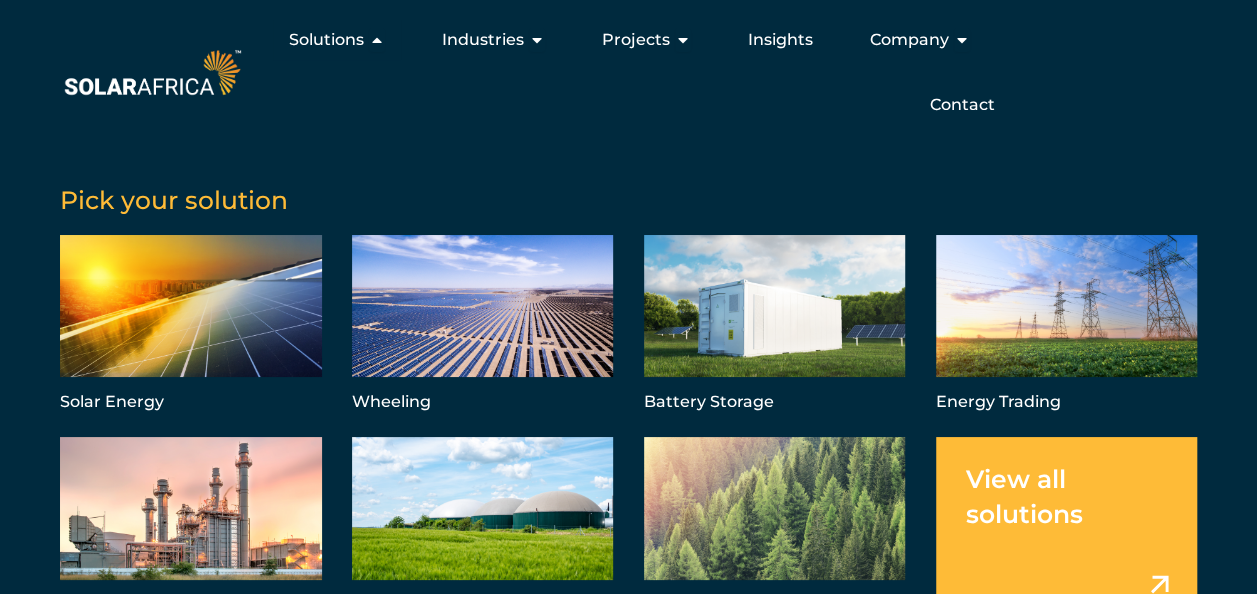 scroll, scrollTop: 21, scrollLeft: 0, axis: vertical 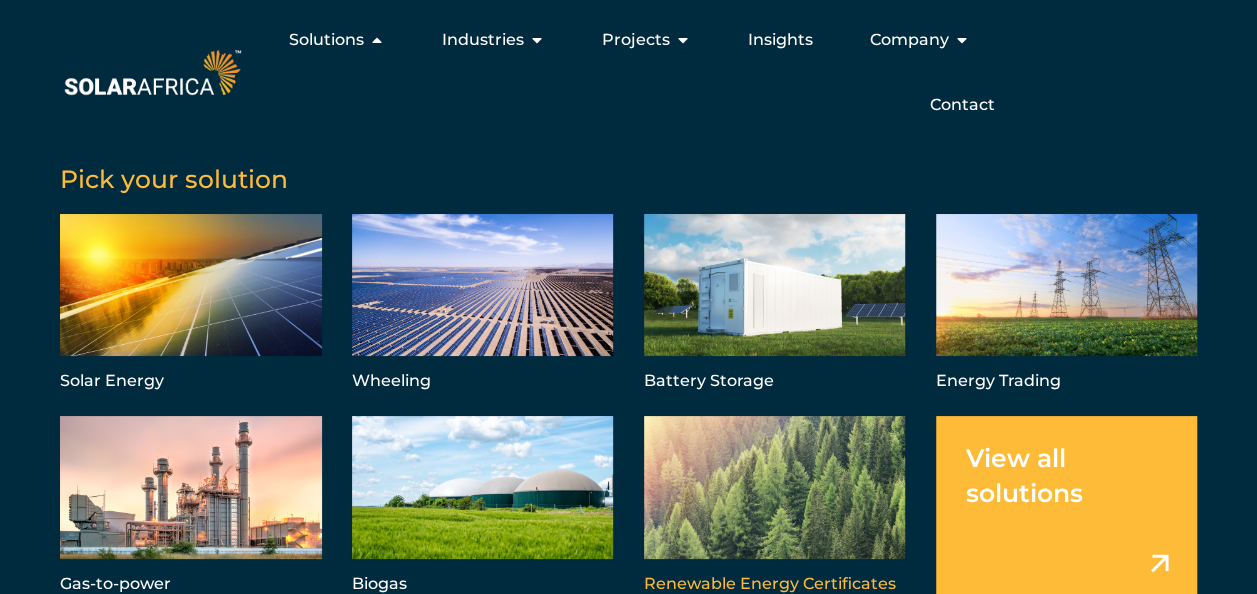 click at bounding box center (775, 507) 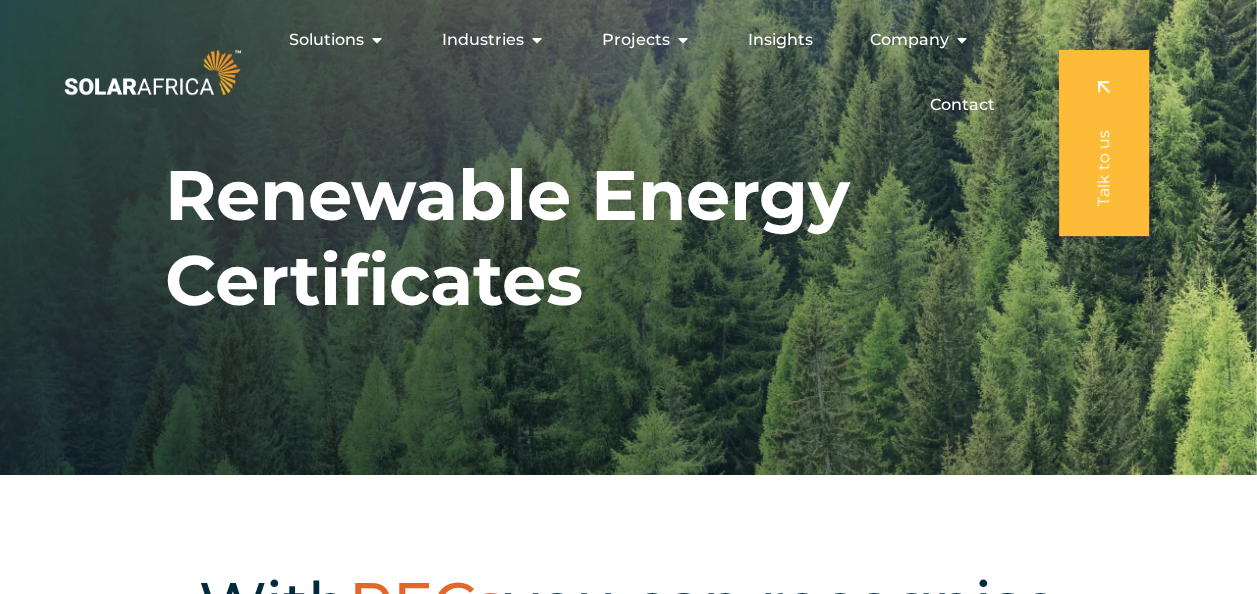 scroll, scrollTop: 0, scrollLeft: 0, axis: both 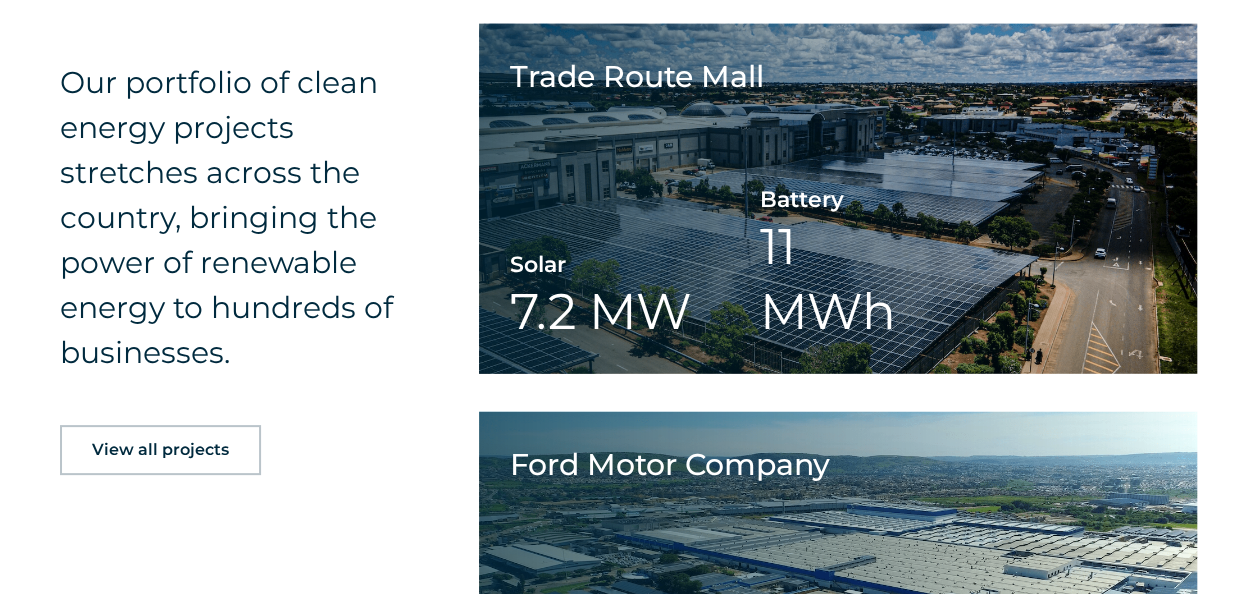 click on "View all projects" at bounding box center (160, 450) 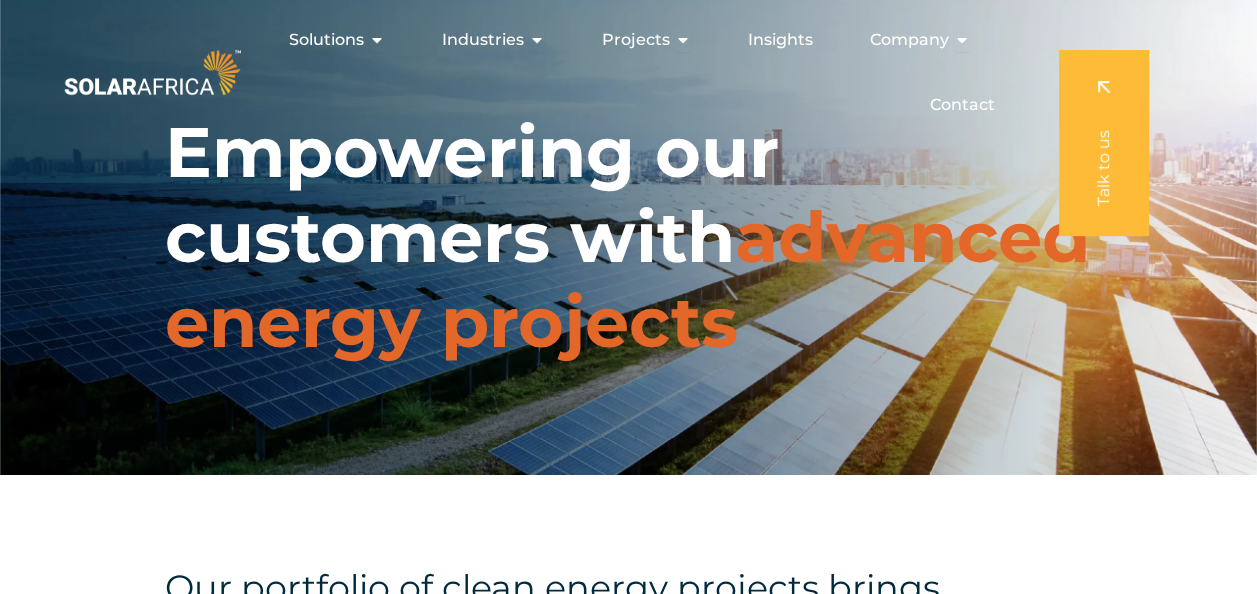 scroll, scrollTop: 0, scrollLeft: 0, axis: both 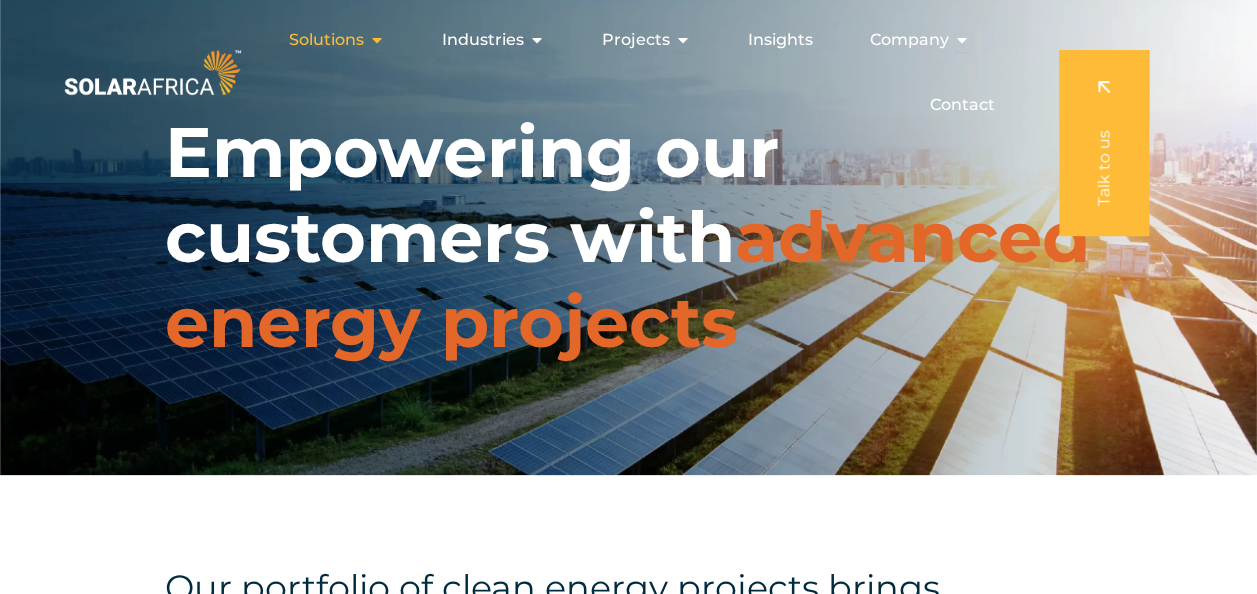click on "Solutions" at bounding box center (326, 40) 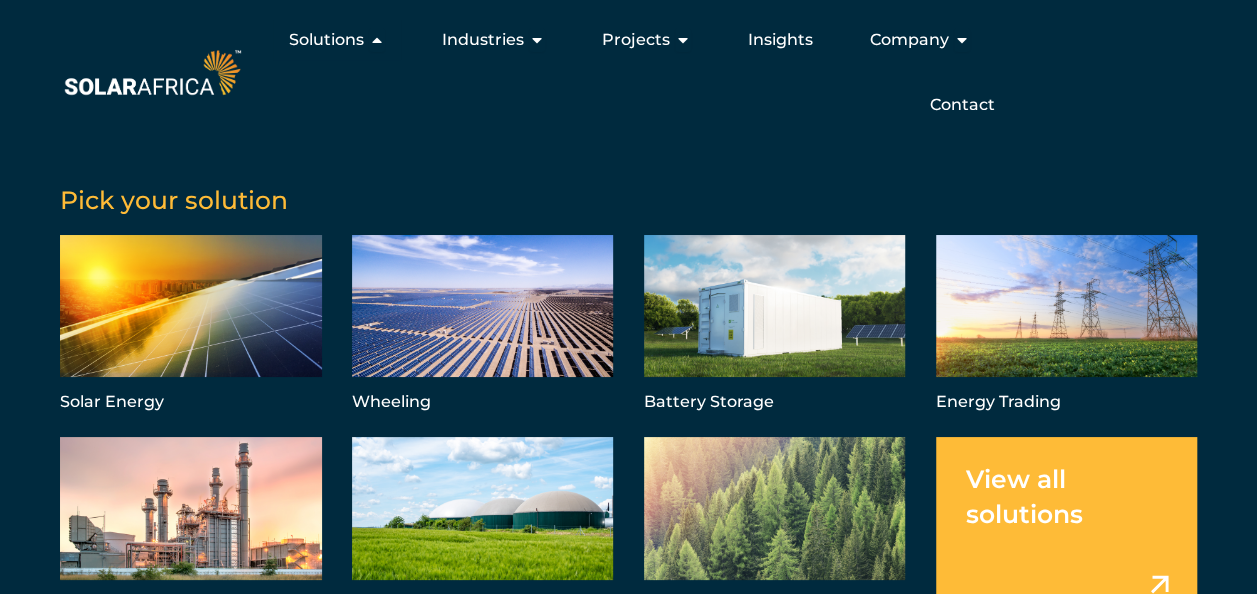 scroll, scrollTop: 21, scrollLeft: 0, axis: vertical 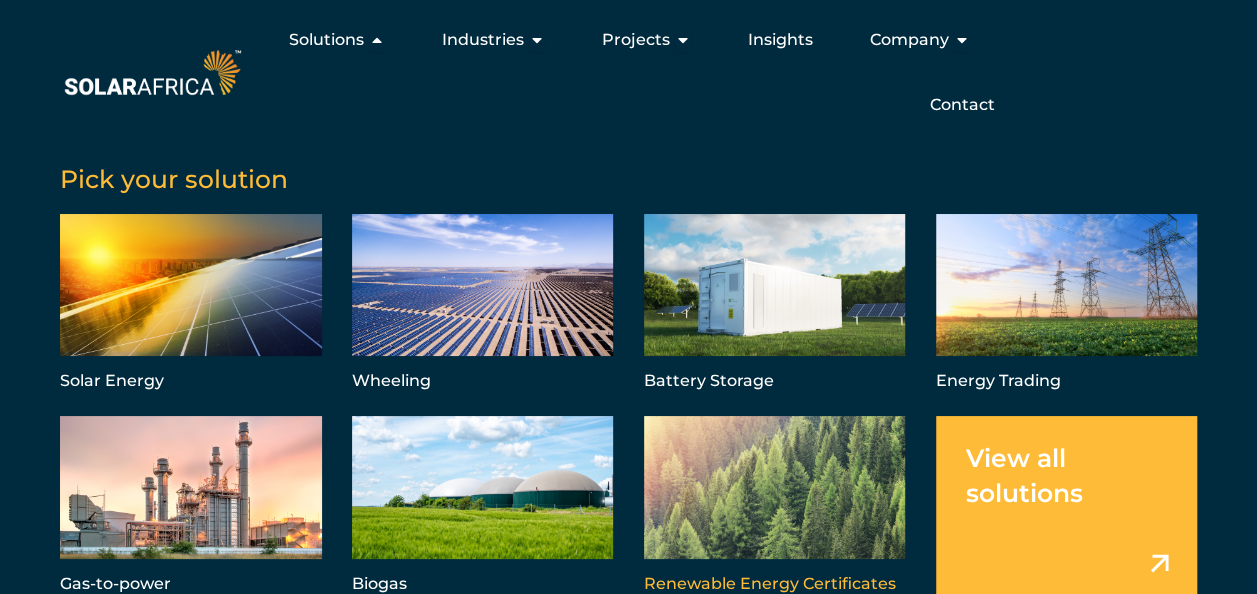 click at bounding box center (775, 507) 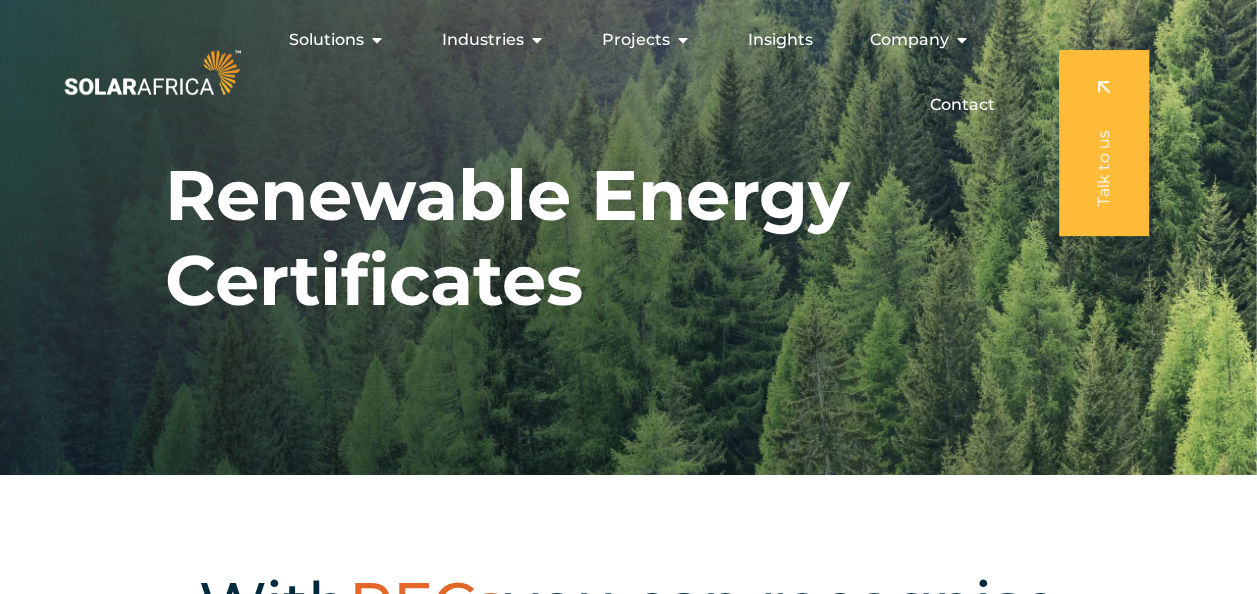 scroll, scrollTop: 0, scrollLeft: 0, axis: both 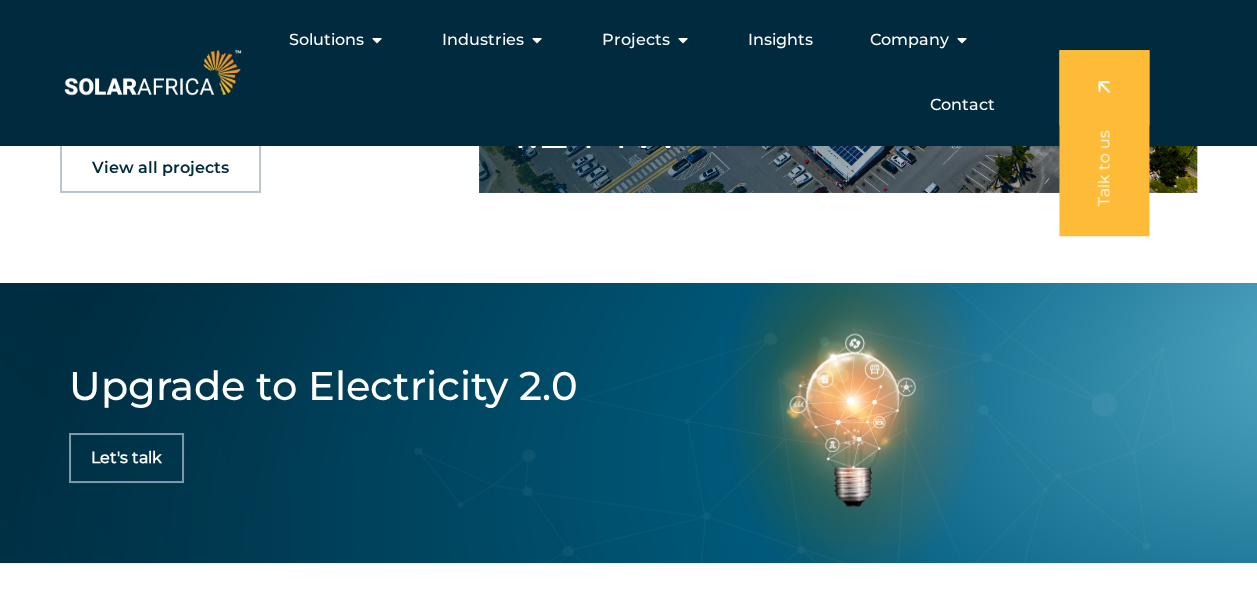 drag, startPoint x: 1242, startPoint y: 341, endPoint x: 1241, endPoint y: 358, distance: 17.029387 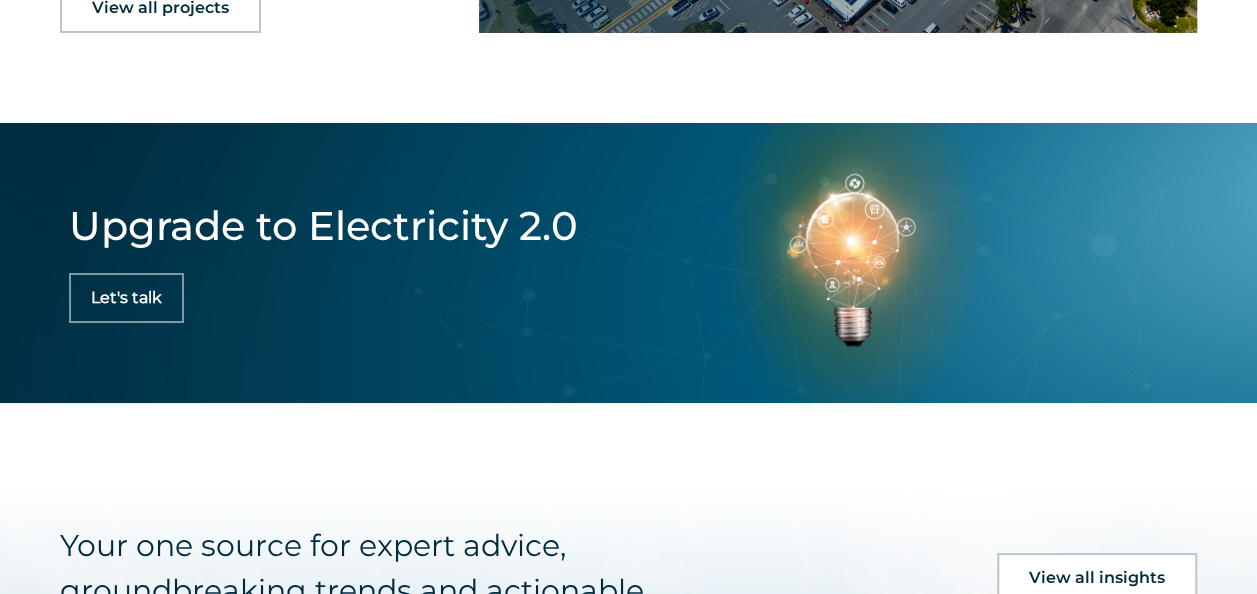 click on "Let's talk" at bounding box center (126, 298) 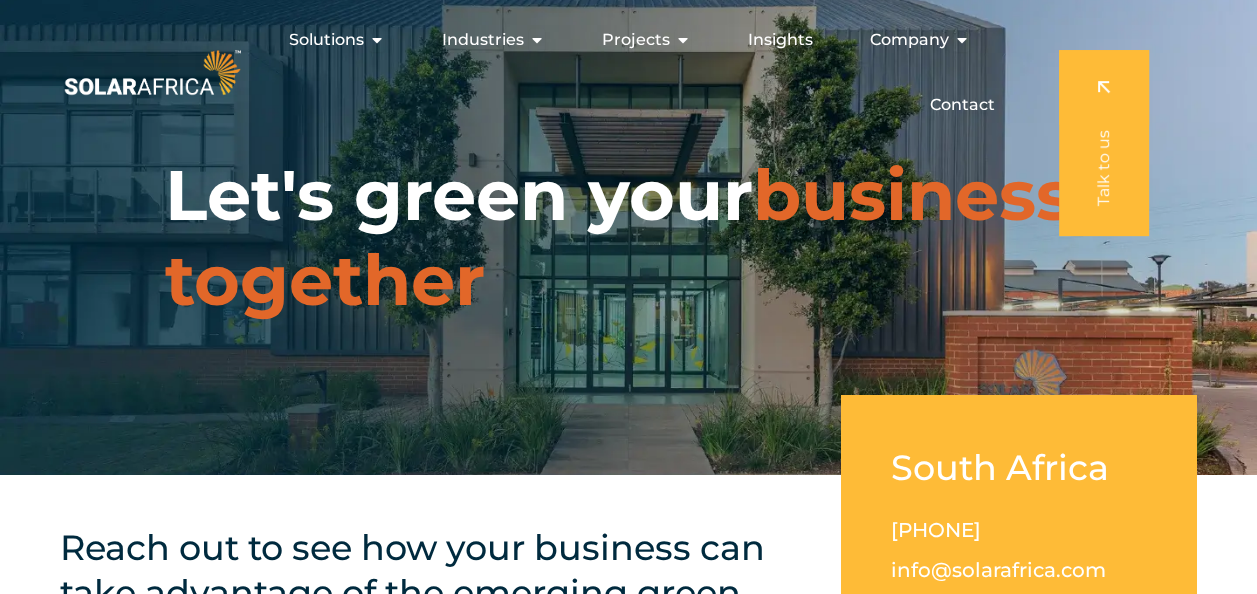 scroll, scrollTop: 0, scrollLeft: 0, axis: both 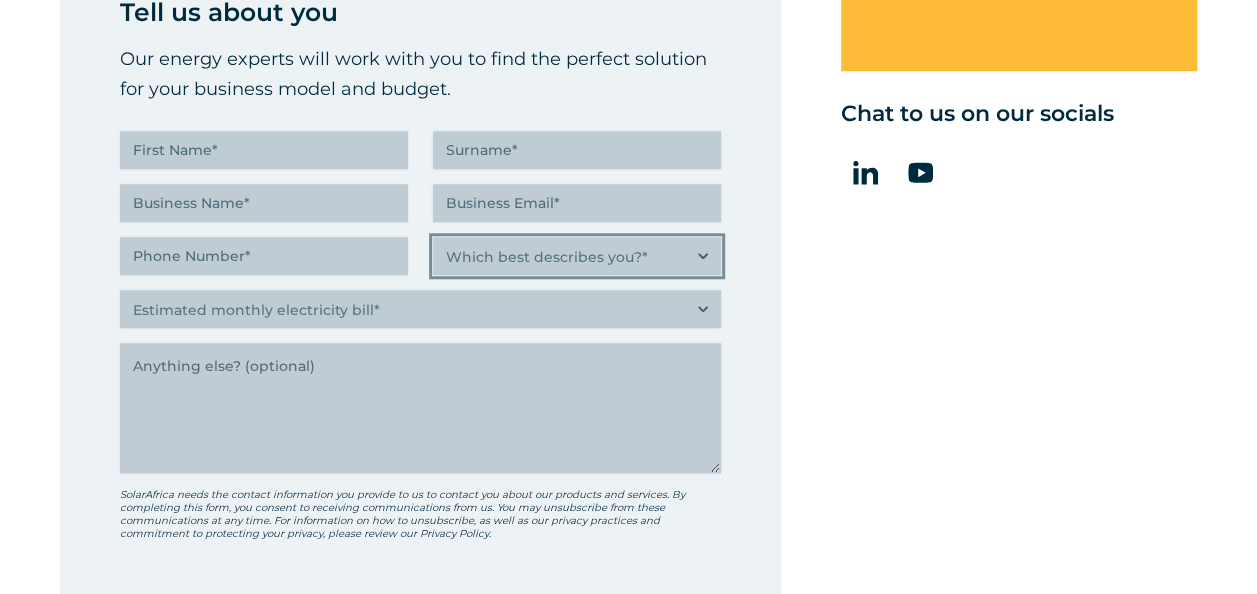 click on "Which best describes you?* Researching and identifying the best energy solutions on behalf of the business I work for Property investor, building owner or landlord exploring alternative energy options for my building C-suite executive or director looking for an energy solution that delivers the best ROI C-suite executive or director looking for an energy solution that builds a more sustainable business" at bounding box center (577, 256) 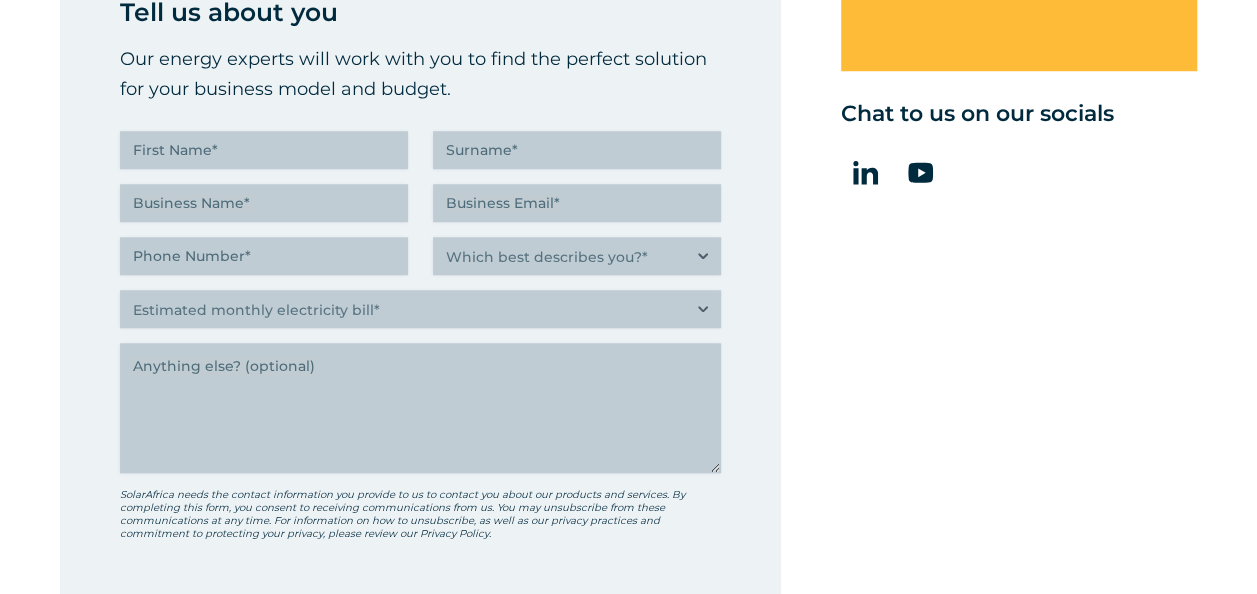 click on "South Africa
[PHONE] [EMAIL] [NUMBER] [STREET] [CITY], [POSTAL_CODE]
Chat to us on our socials" at bounding box center (1019, 239) 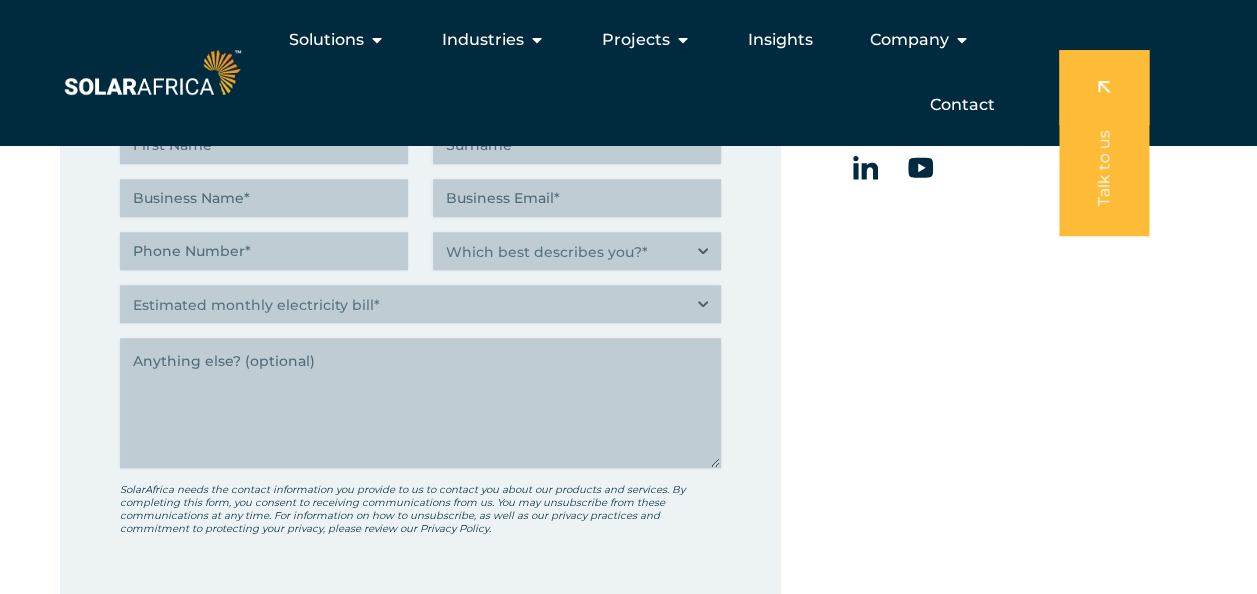 scroll, scrollTop: 663, scrollLeft: 0, axis: vertical 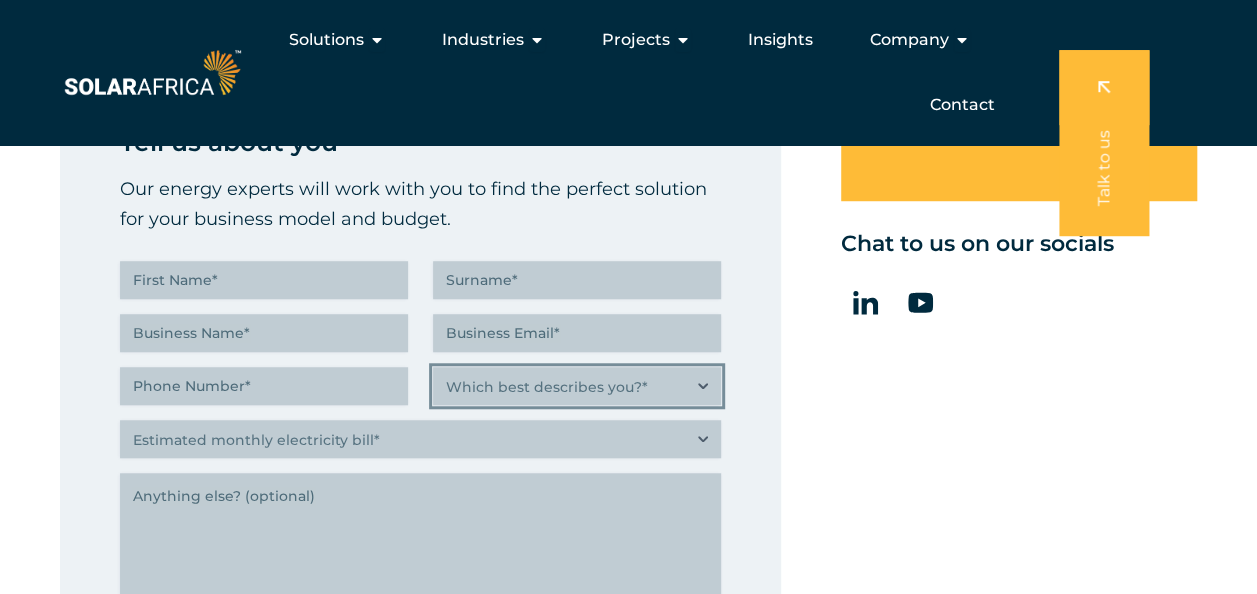 click on "Which best describes you?* Researching and identifying the best energy solutions on behalf of the business I work for Property investor, building owner or landlord exploring alternative energy options for my building C-suite executive or director looking for an energy solution that delivers the best ROI C-suite executive or director looking for an energy solution that builds a more sustainable business" at bounding box center [577, 386] 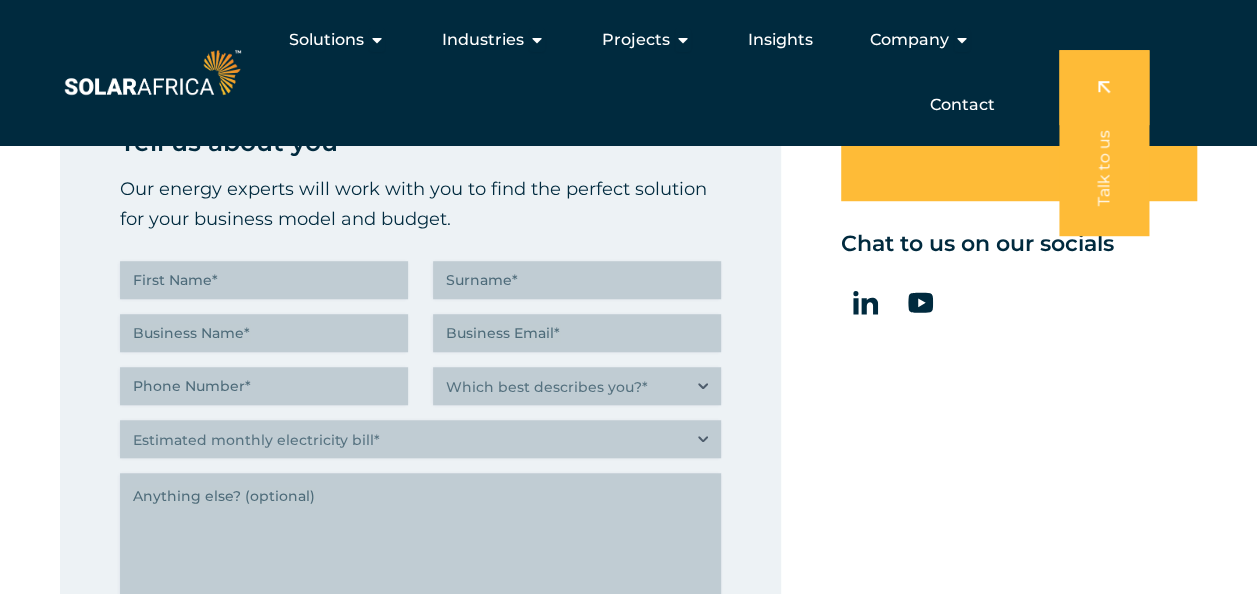 click on "Reach out to see how your business can take advantage of the emerging green economy today.
" (Required) " indicates required fields
Tell us about you Our energy experts will work with you to find the perfect solution for your business model and budget. [FIRST] (Required) [LAST] (Required) Business Name (Required) [EMAIL] (Required)
[PHONE] (Required) Which best describes you? (Required) Which best describes you?* Researching and identifying the best energy solutions on behalf of the business I work for Property investor, building owner or landlord exploring alternative energy options for my building C-suite executive or director looking for an energy solution that delivers the best ROI Estimated monthly electricity bill (Required) Less than R500K" at bounding box center [628, 369] 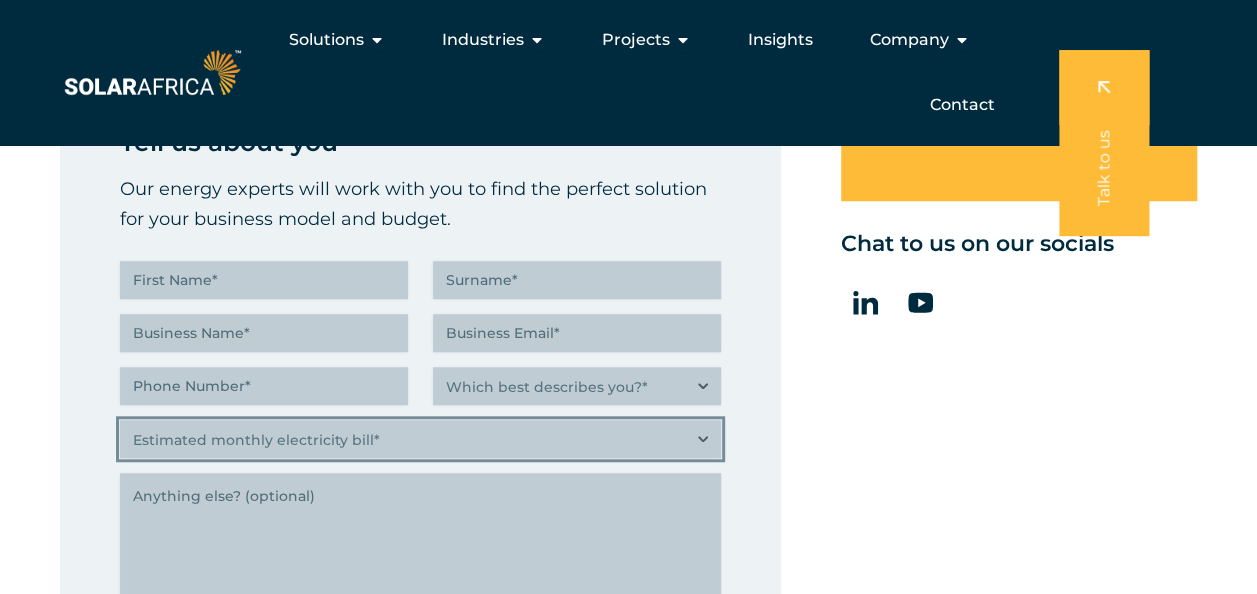 click on "Estimated monthly electricity bill* Less than R500K More than R500K" at bounding box center (420, 439) 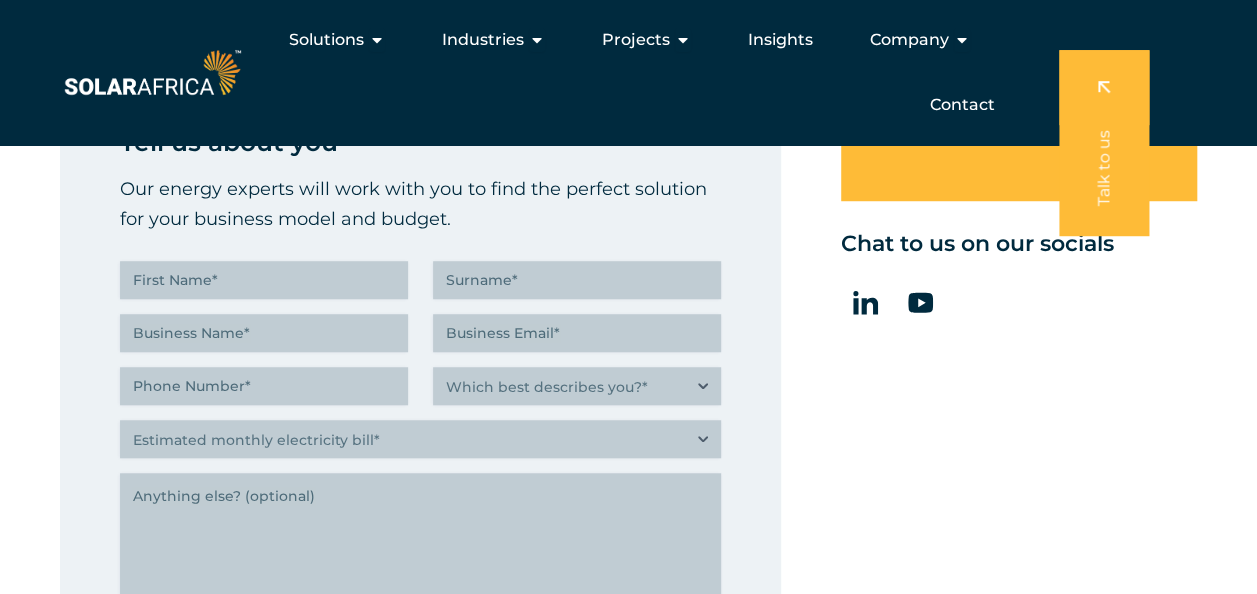 click on "South Africa
[PHONE] [EMAIL] [NUMBER] [STREET] [CITY], [POSTAL_CODE]
Chat to us on our socials" at bounding box center (1019, 369) 